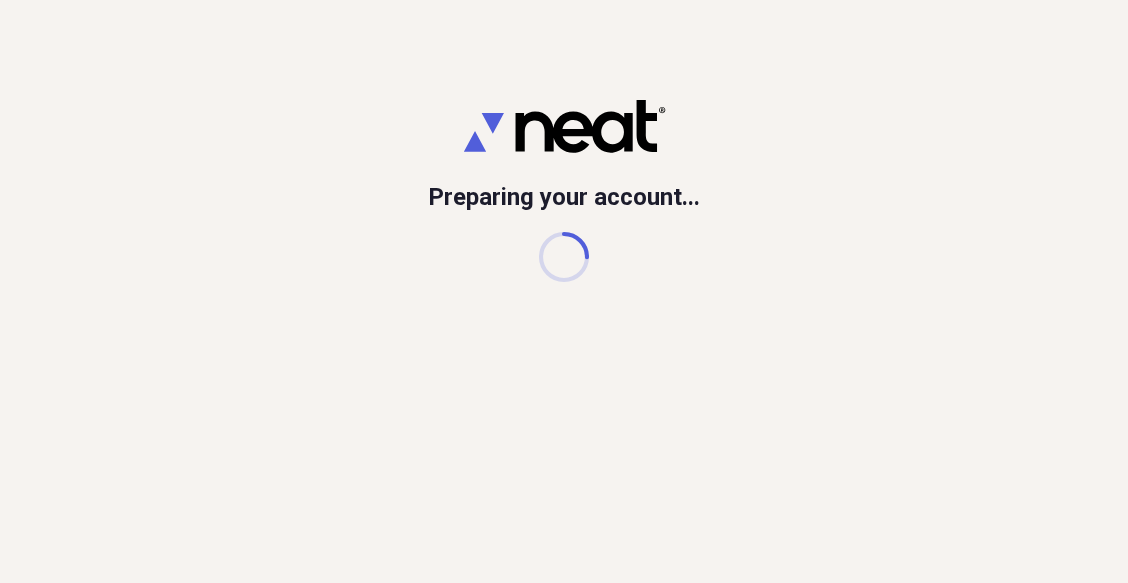 scroll, scrollTop: 0, scrollLeft: 0, axis: both 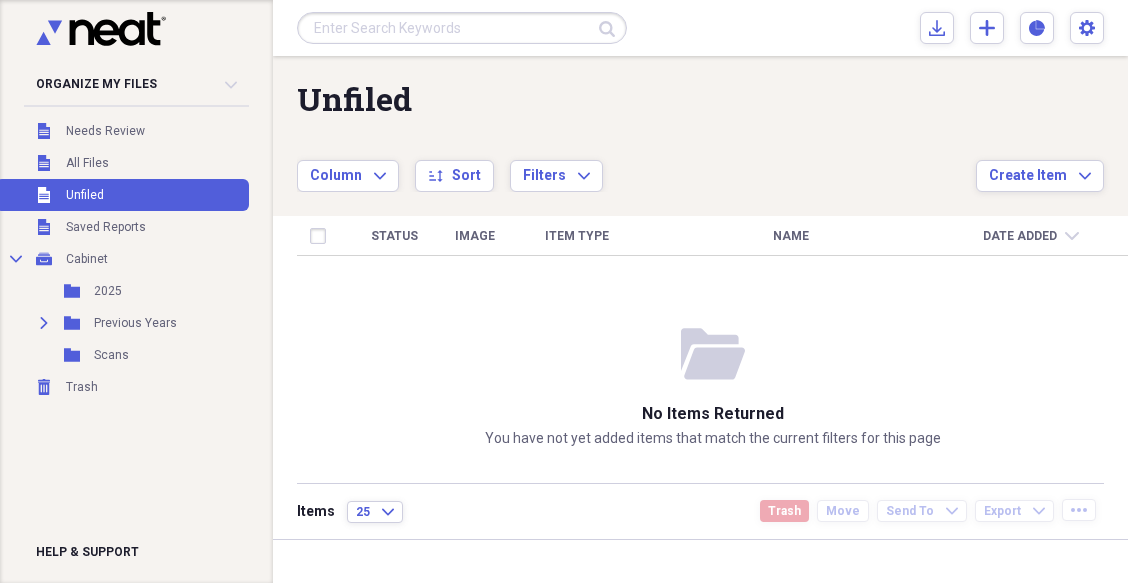 click at bounding box center [462, 28] 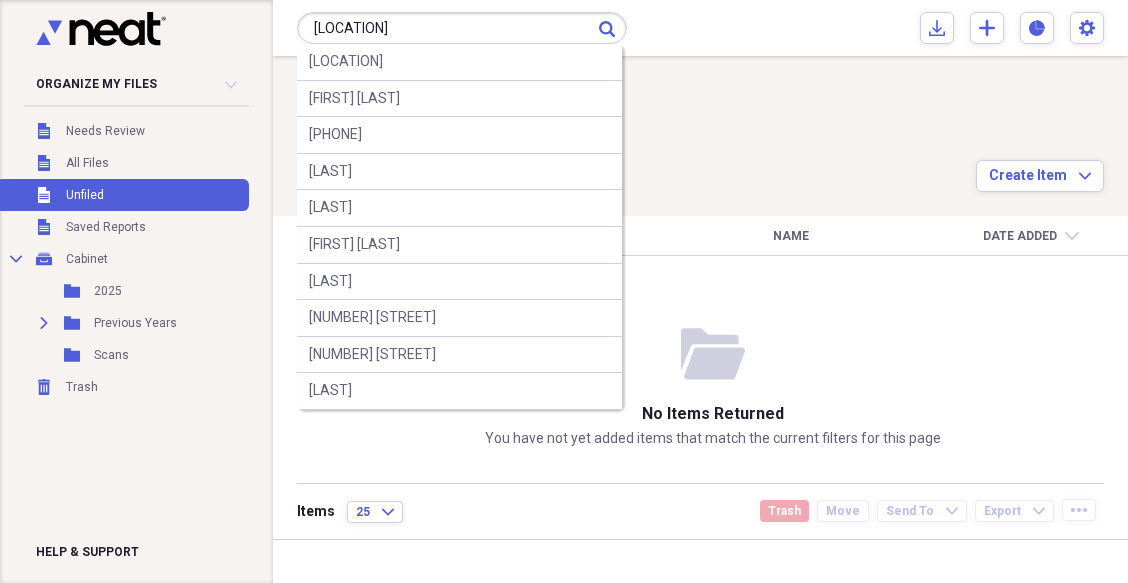 type on "[LOCATION]" 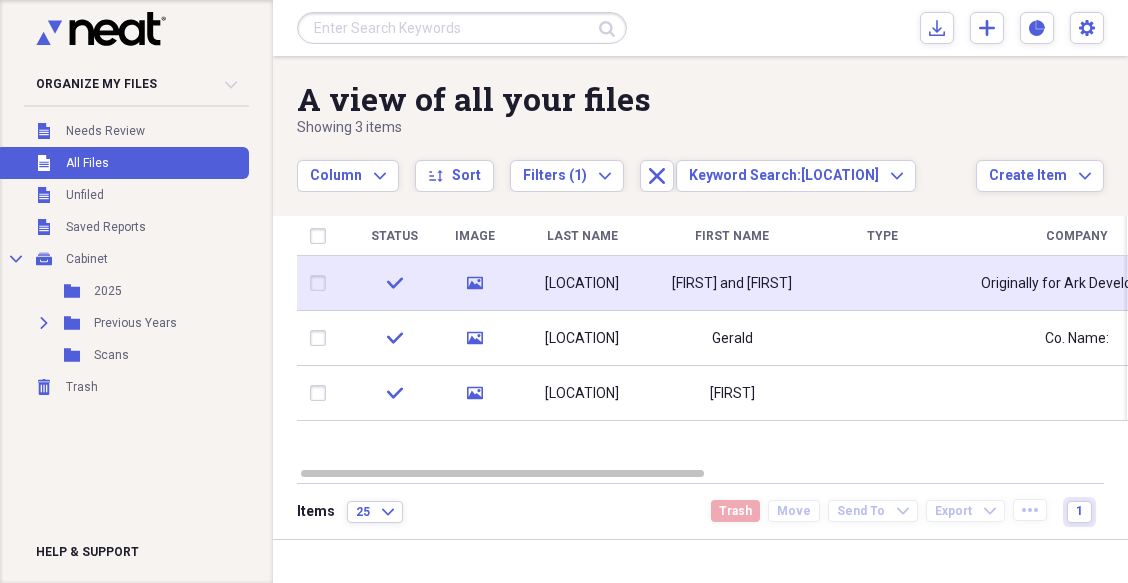 click on "[FIRST] and [FIRST]" at bounding box center [732, 283] 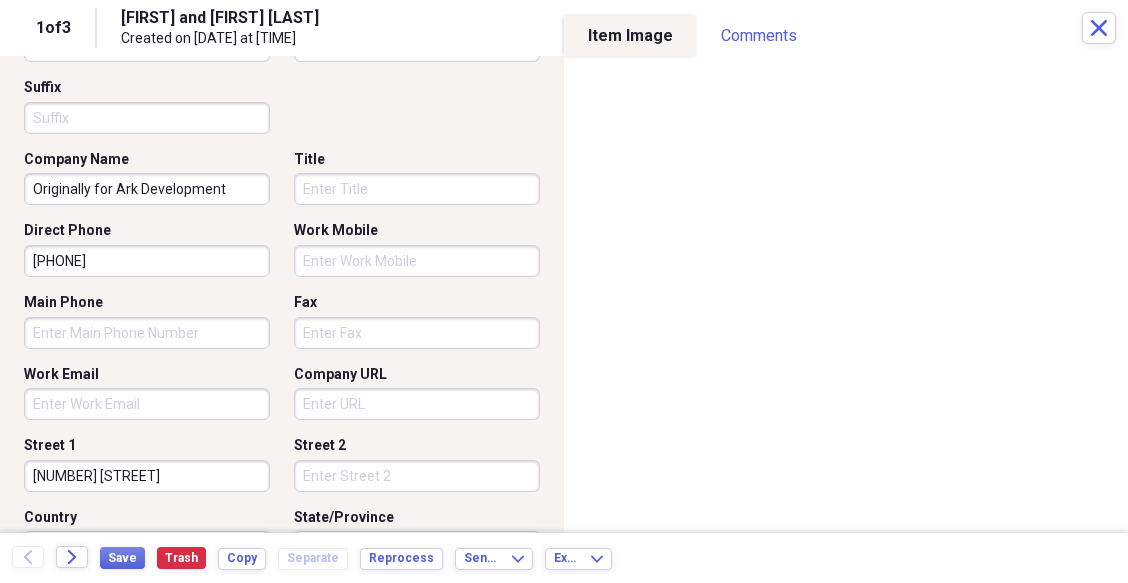 scroll, scrollTop: 466, scrollLeft: 0, axis: vertical 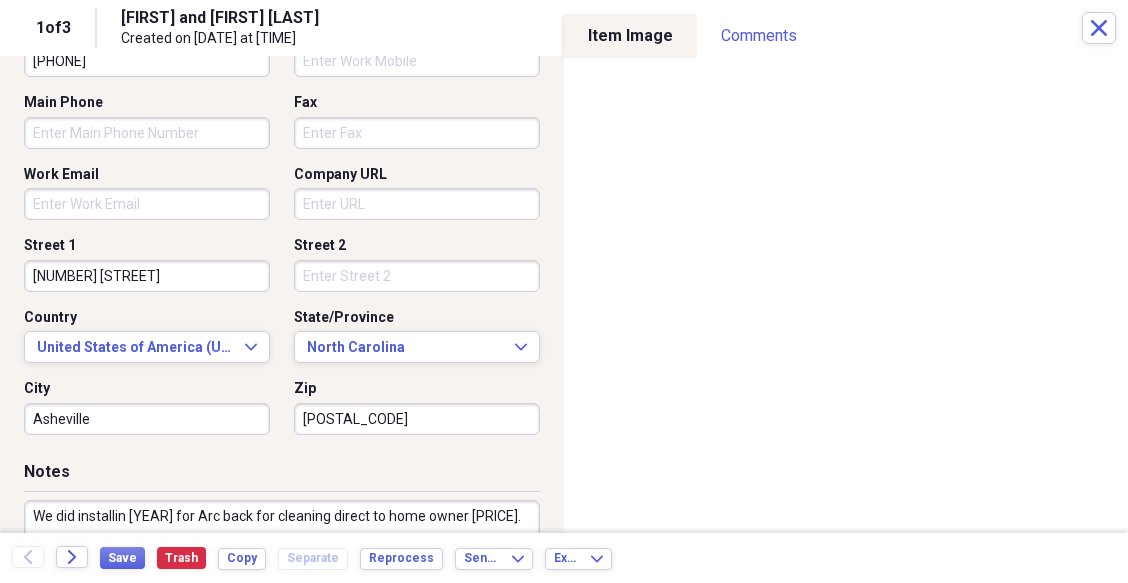 click on "[NUMBER] [STREET]" at bounding box center [147, 276] 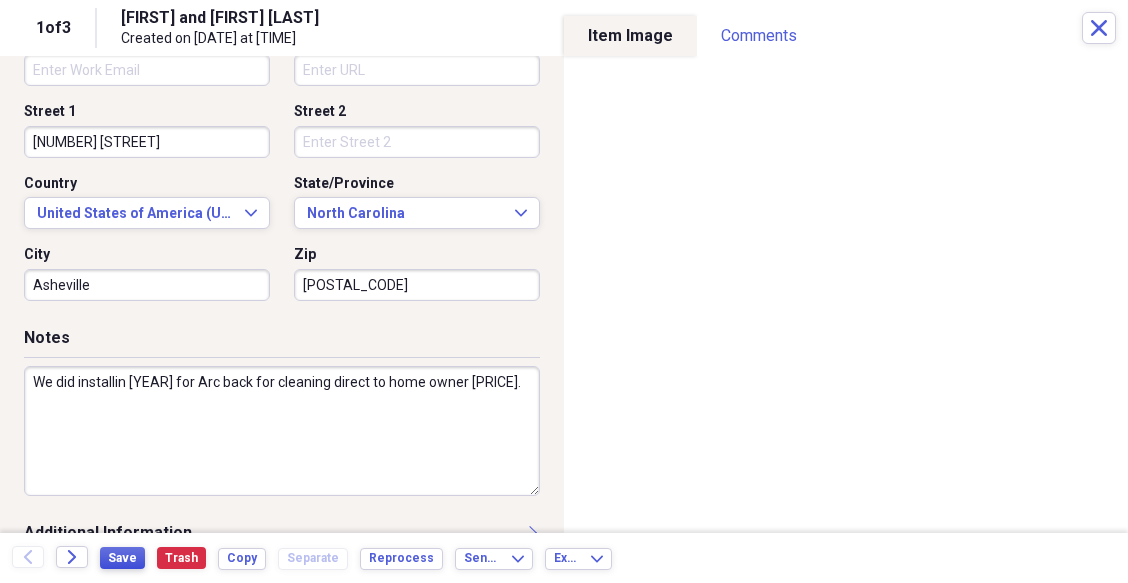 type on "[NUMBER] [STREET]" 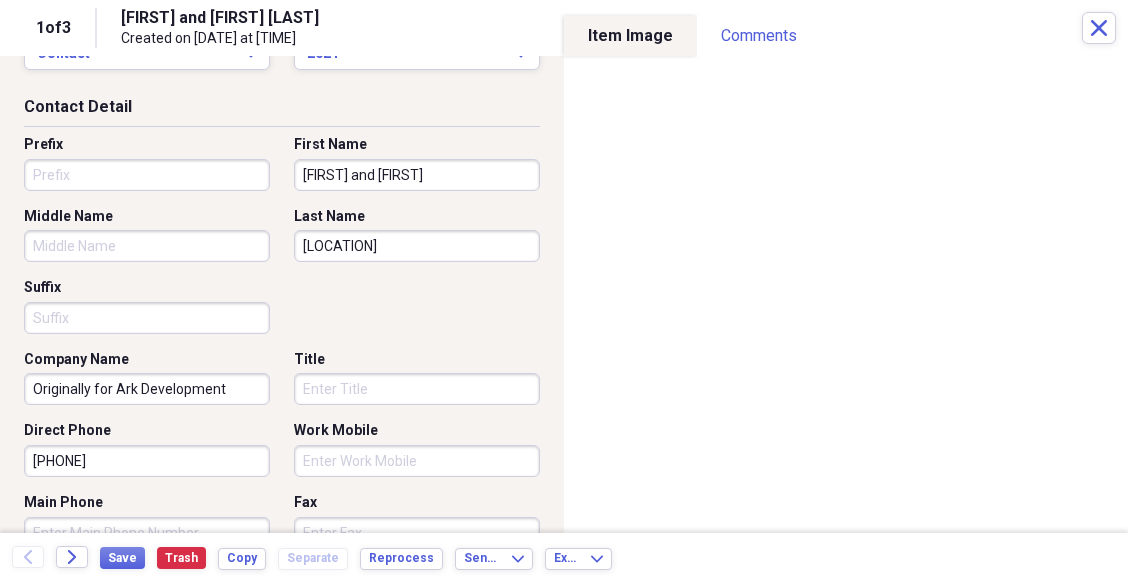 scroll, scrollTop: 0, scrollLeft: 0, axis: both 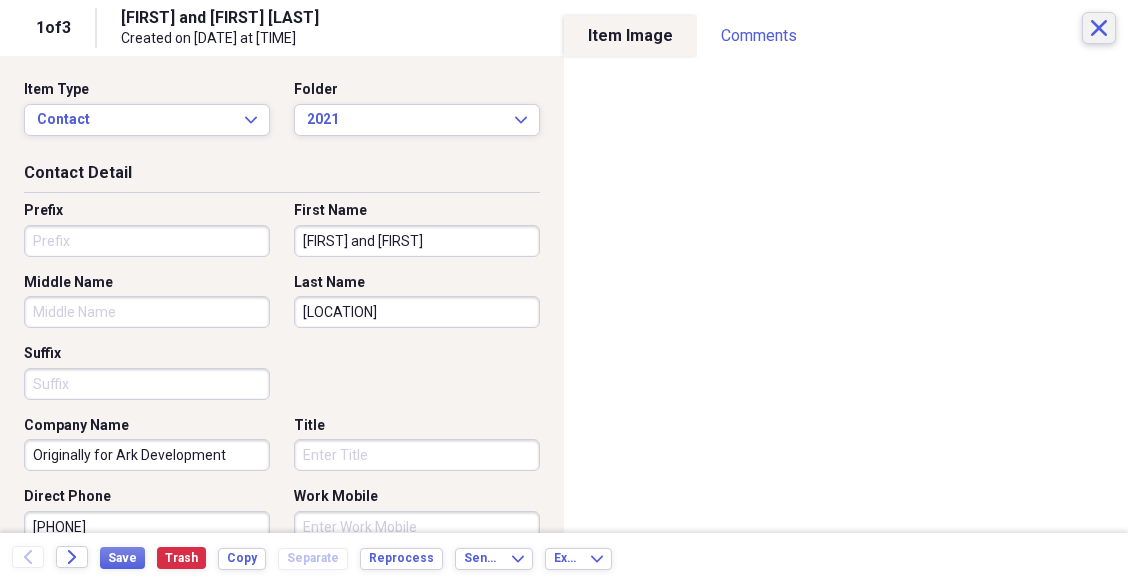 click 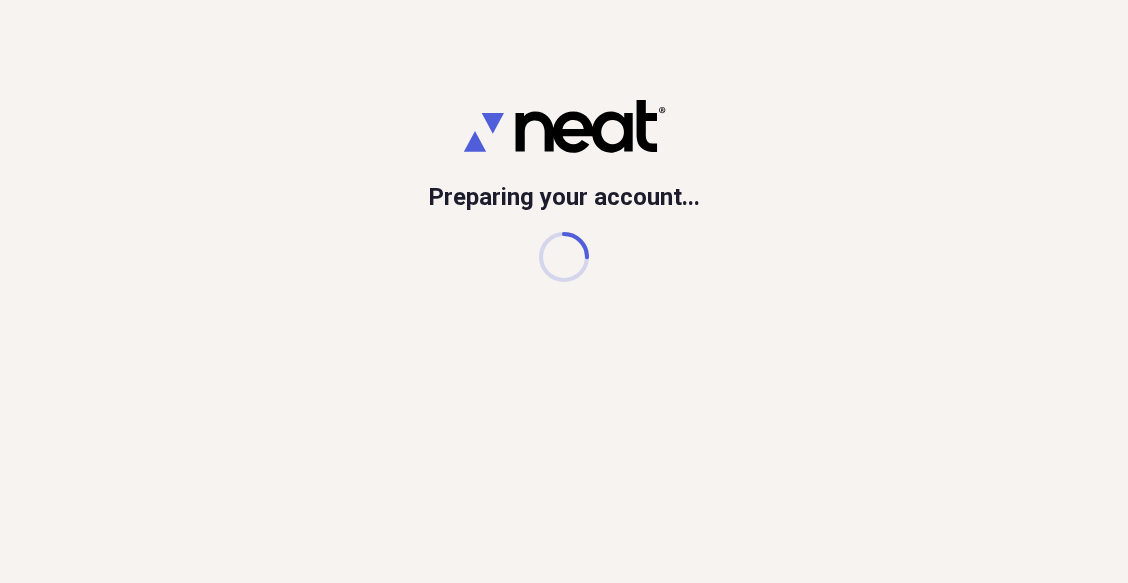 scroll, scrollTop: 0, scrollLeft: 0, axis: both 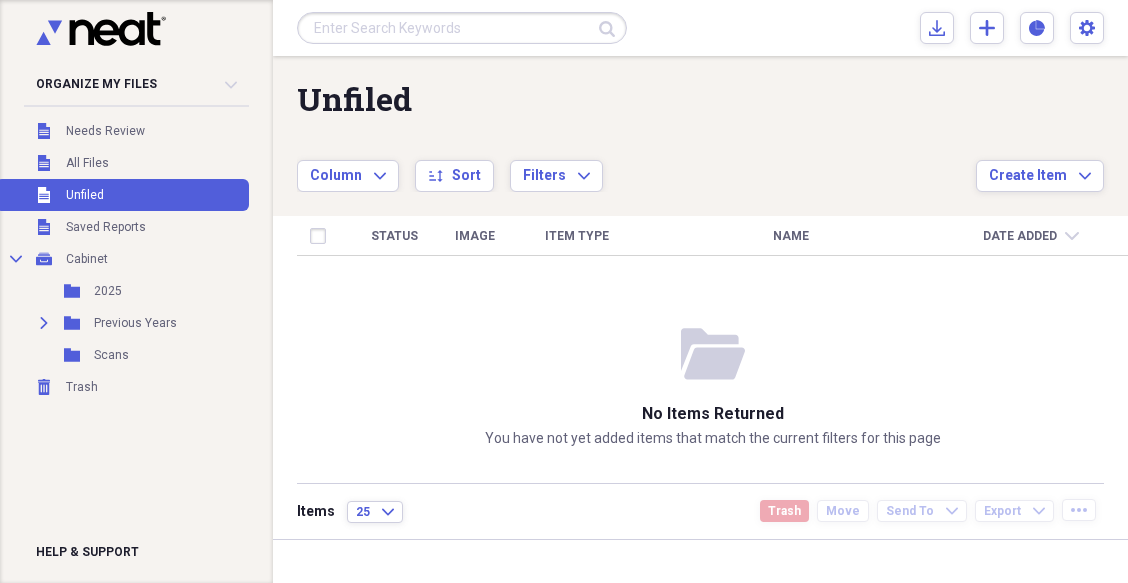 click at bounding box center [462, 28] 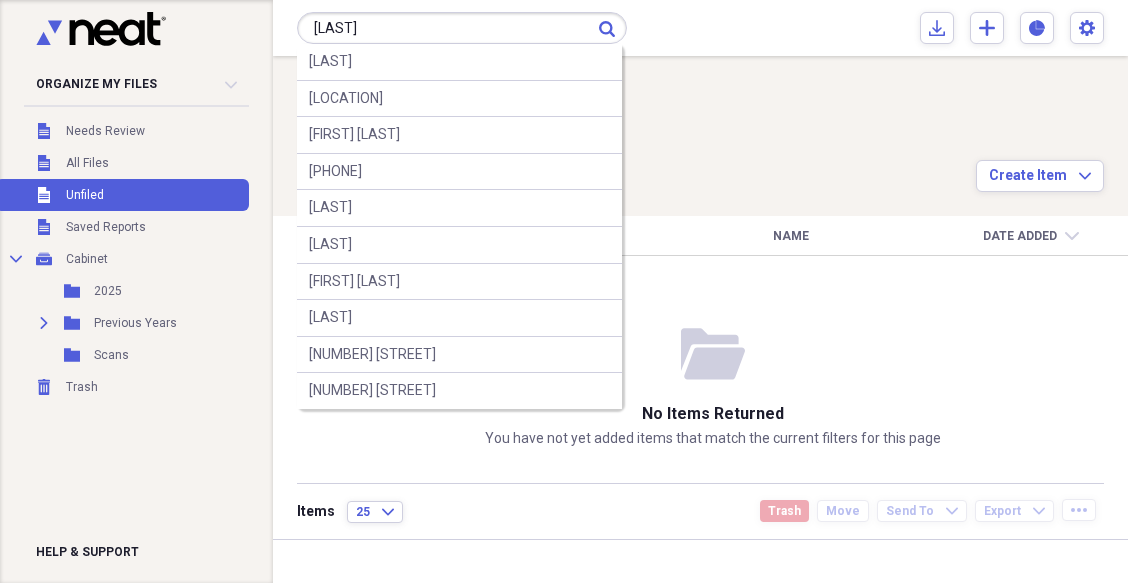 type on "bilsky" 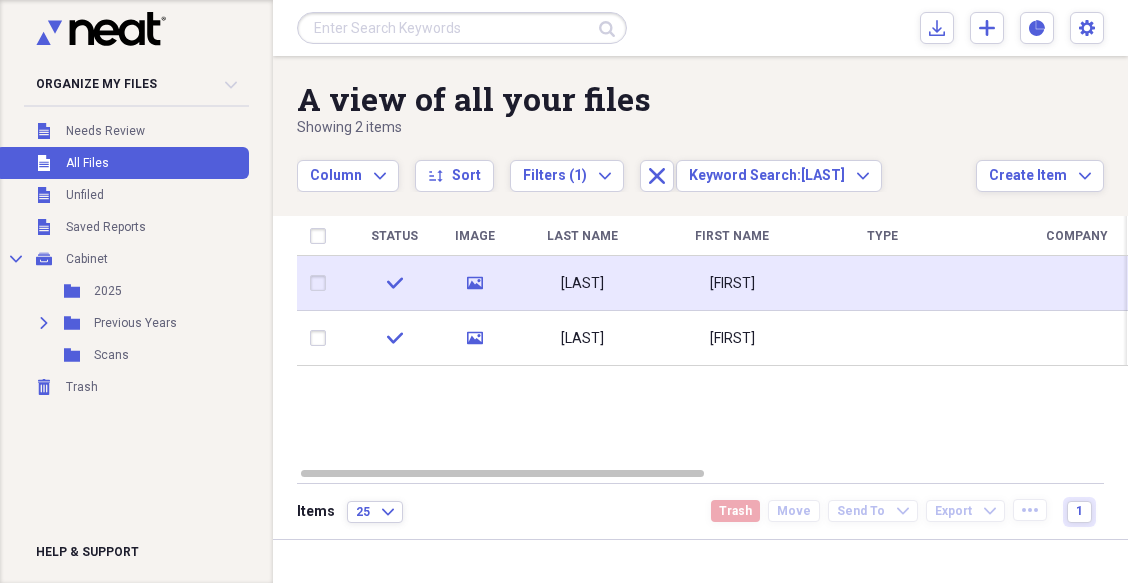 click on "Bilsky" at bounding box center (582, 283) 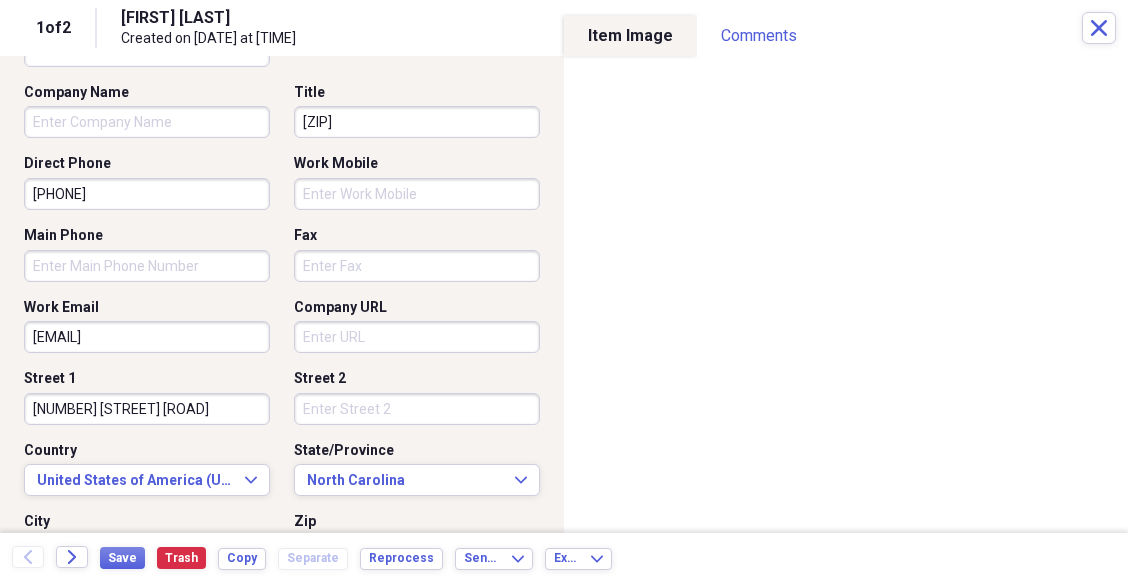 scroll, scrollTop: 400, scrollLeft: 0, axis: vertical 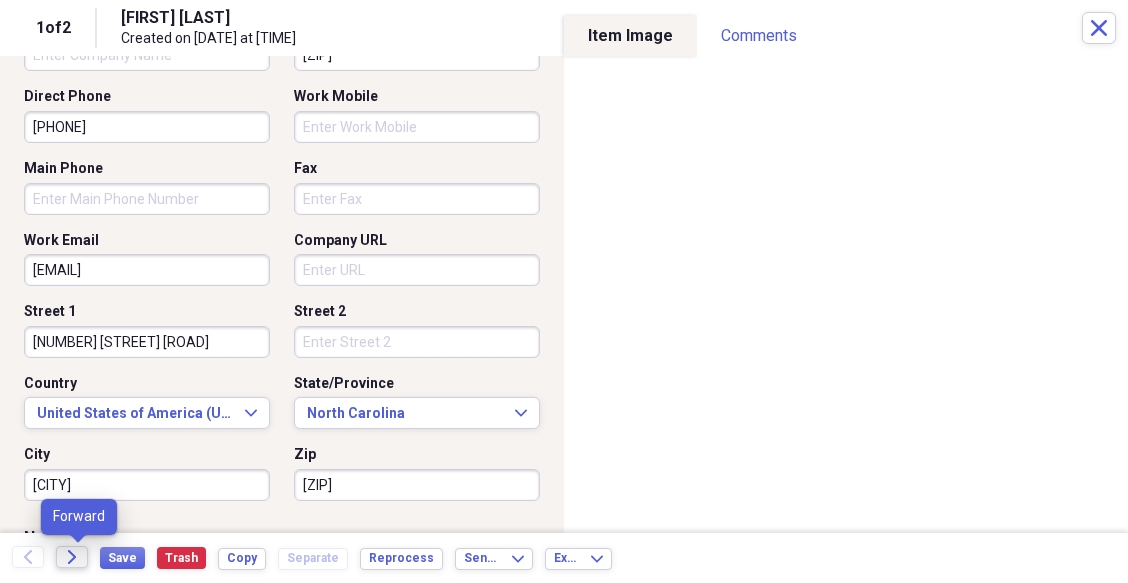 click on "Forward" 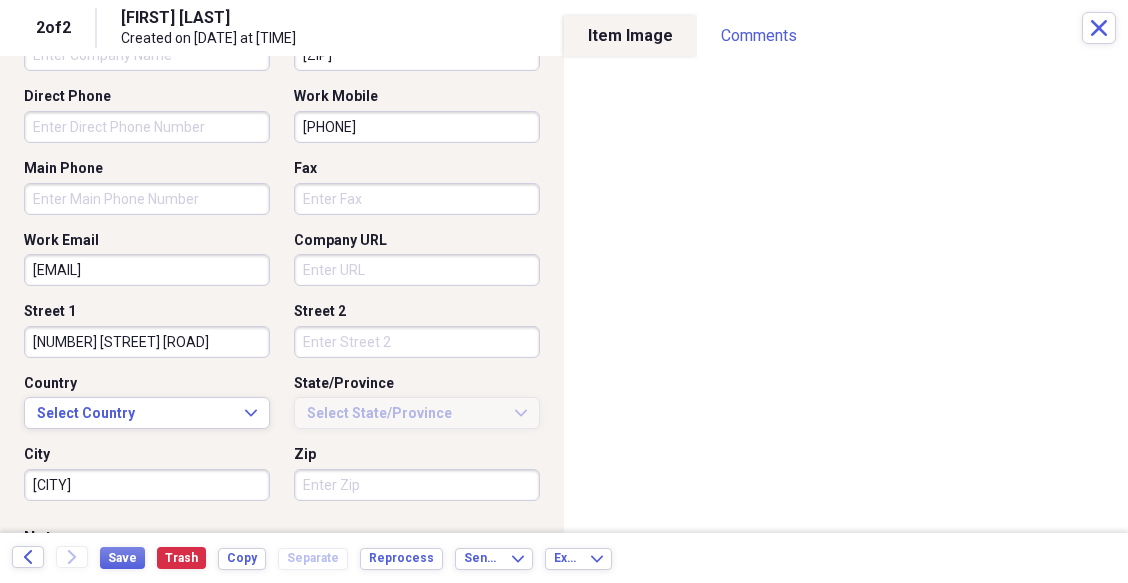 scroll, scrollTop: 466, scrollLeft: 0, axis: vertical 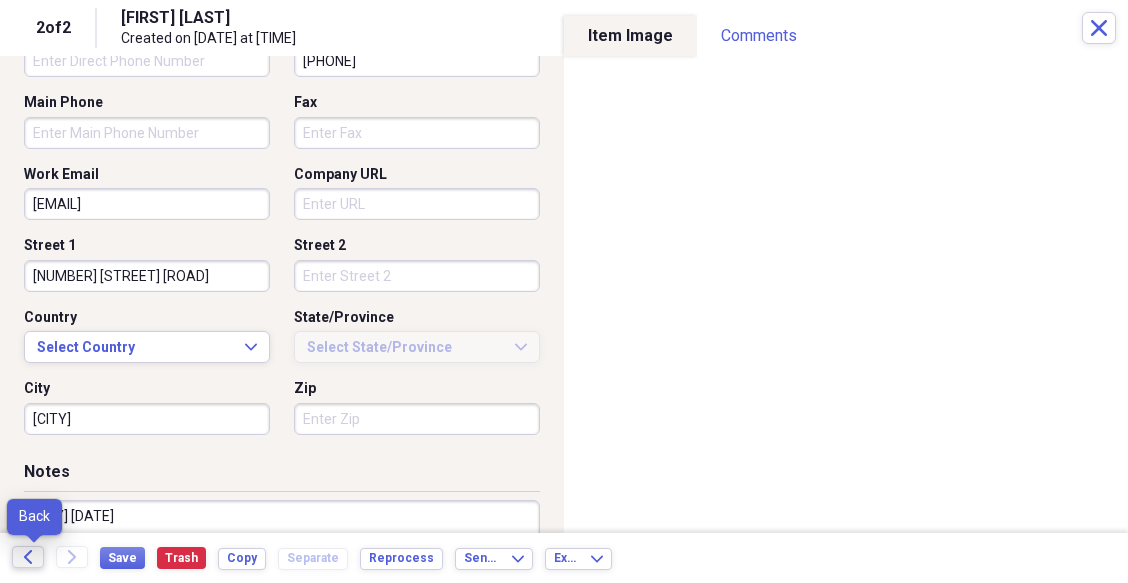 click on "Back" at bounding box center (28, 557) 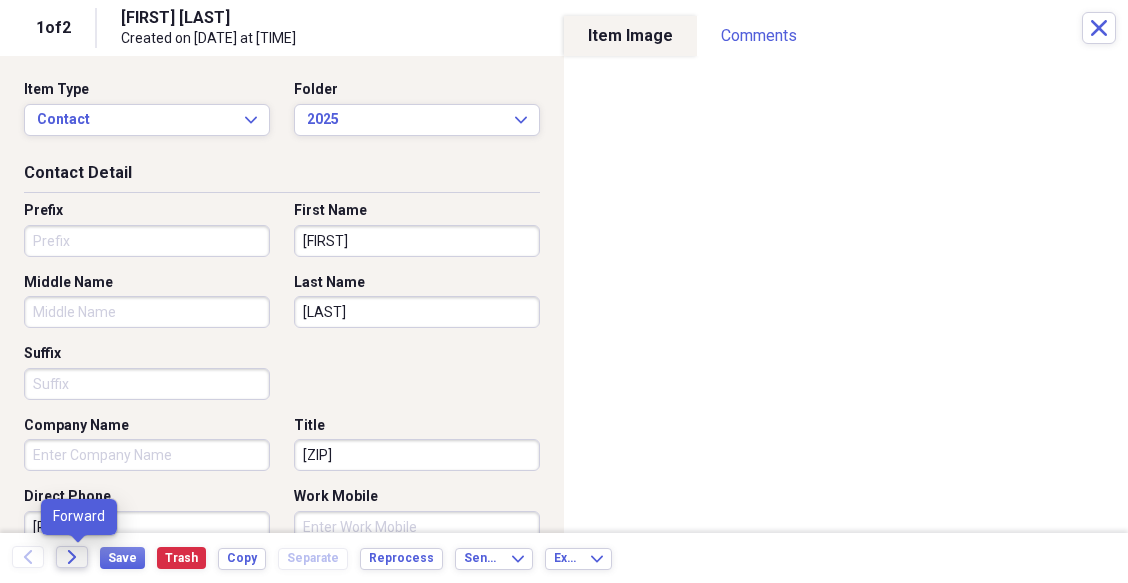 click on "Forward" 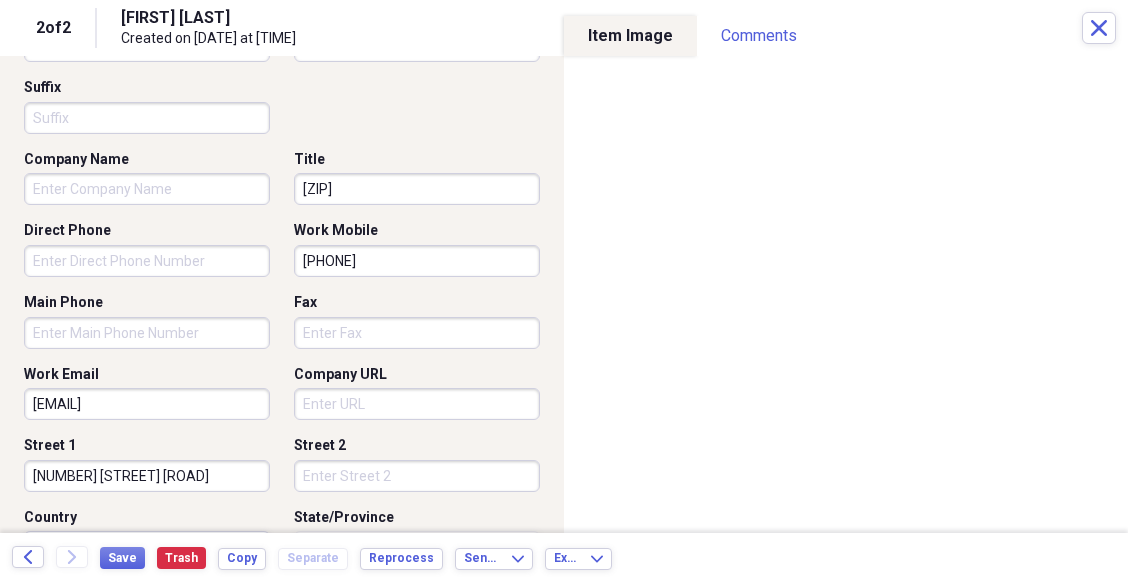 scroll, scrollTop: 200, scrollLeft: 0, axis: vertical 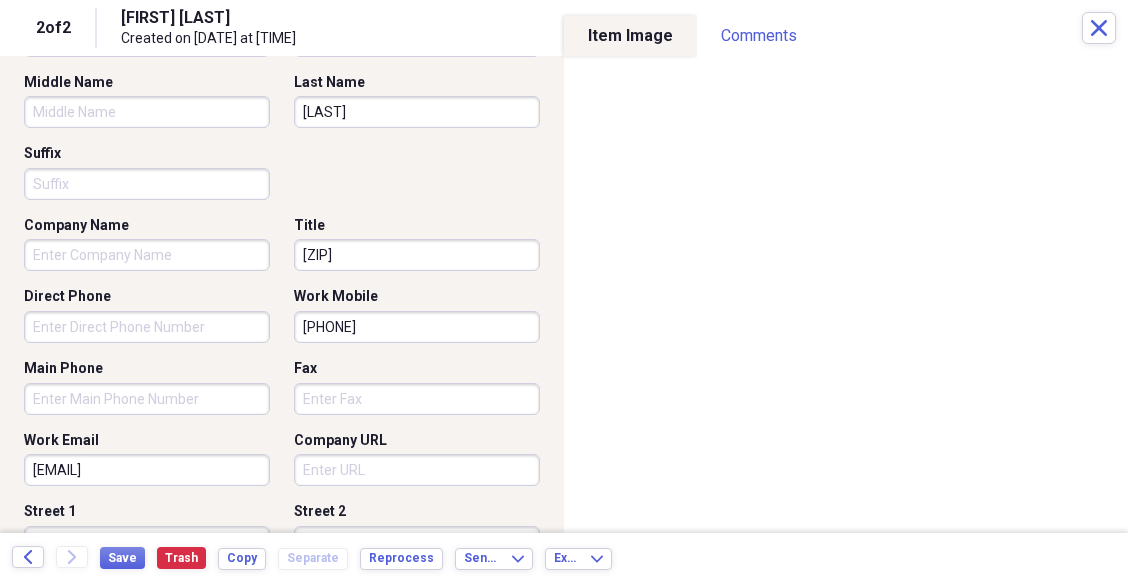 drag, startPoint x: 350, startPoint y: 265, endPoint x: 207, endPoint y: 253, distance: 143.50261 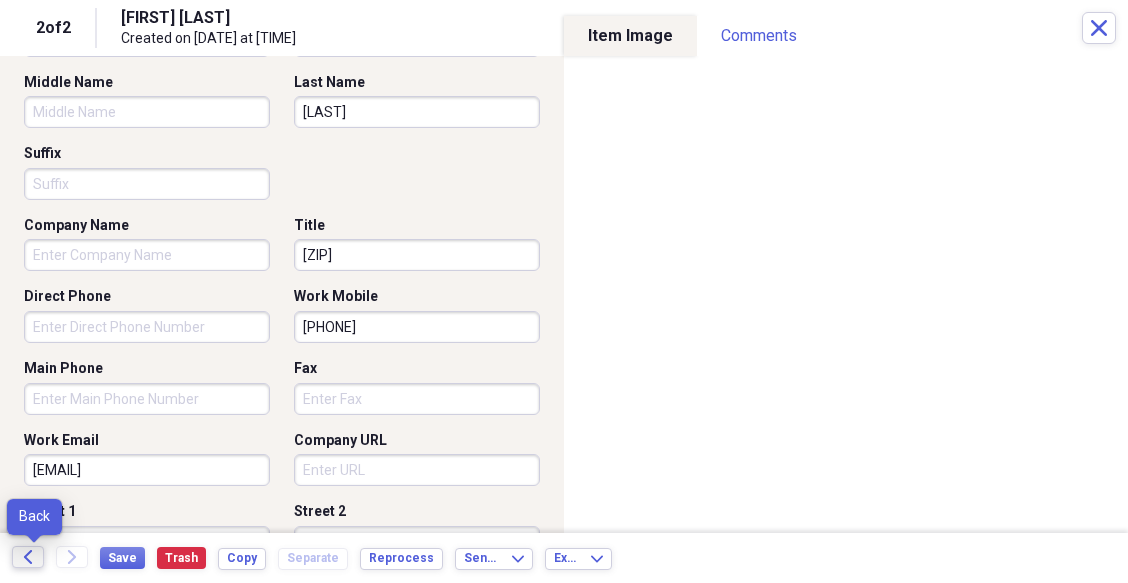 click on "Back" at bounding box center (28, 557) 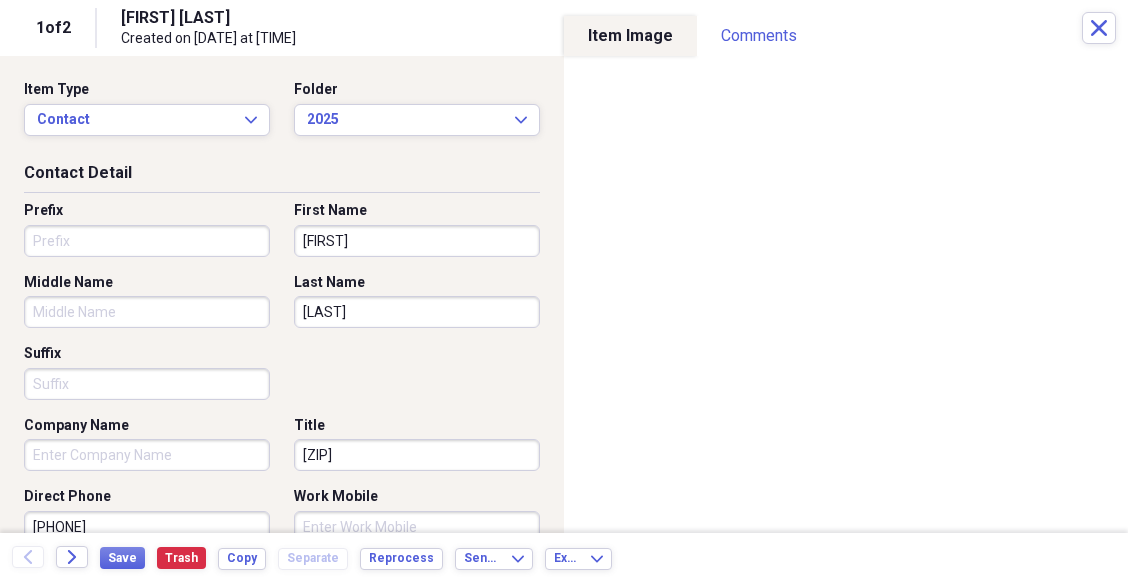 click on "12642" at bounding box center [417, 455] 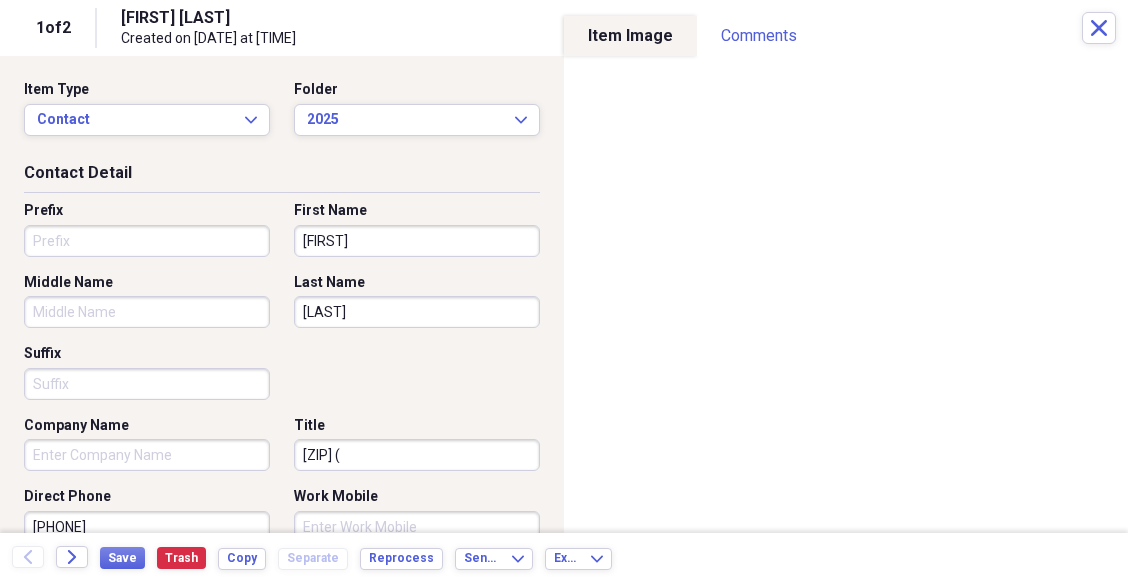 paste on "10340" 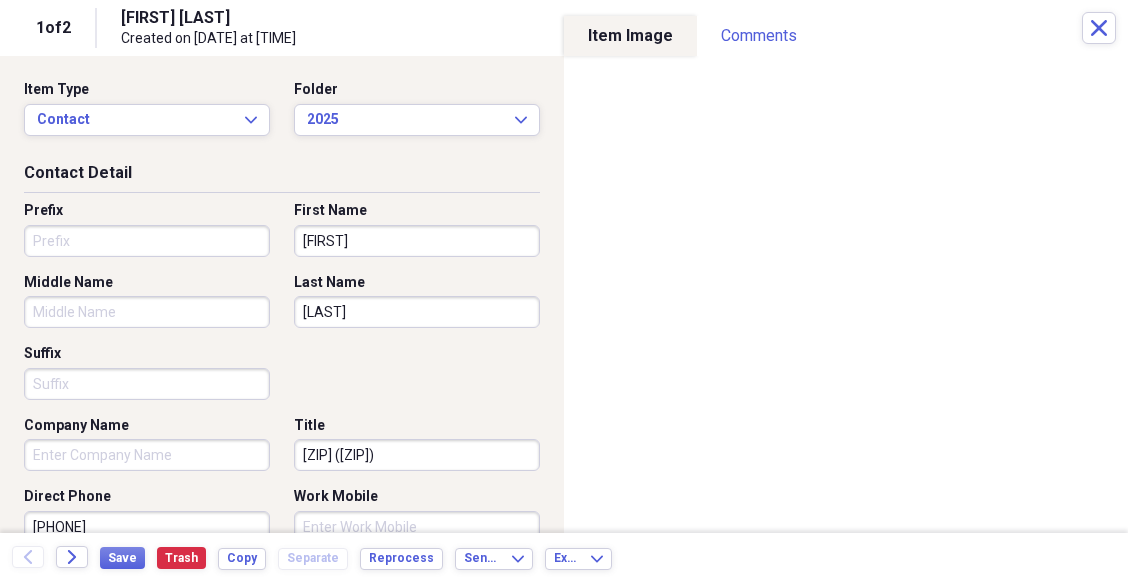 type on "12642 (10340)" 